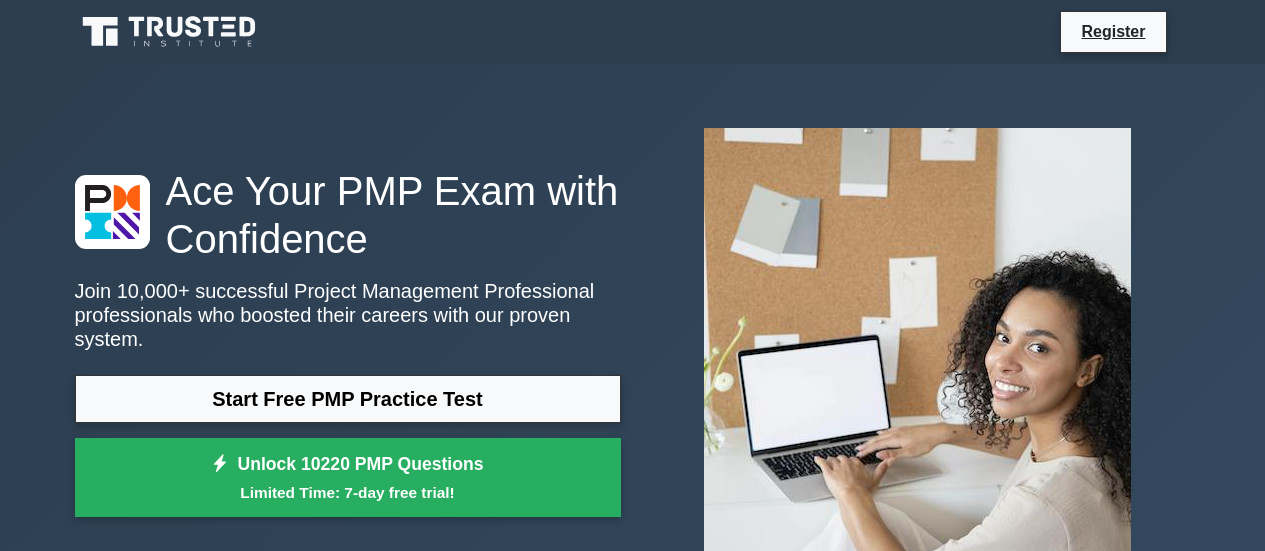 scroll, scrollTop: 1049, scrollLeft: 0, axis: vertical 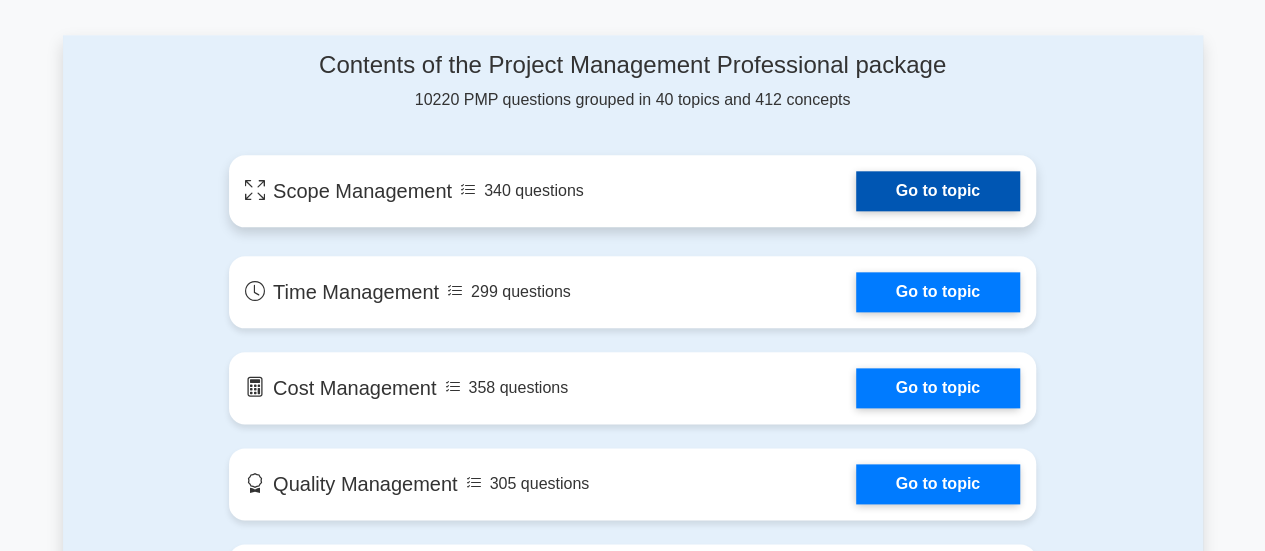 click on "Go to topic" at bounding box center [938, 191] 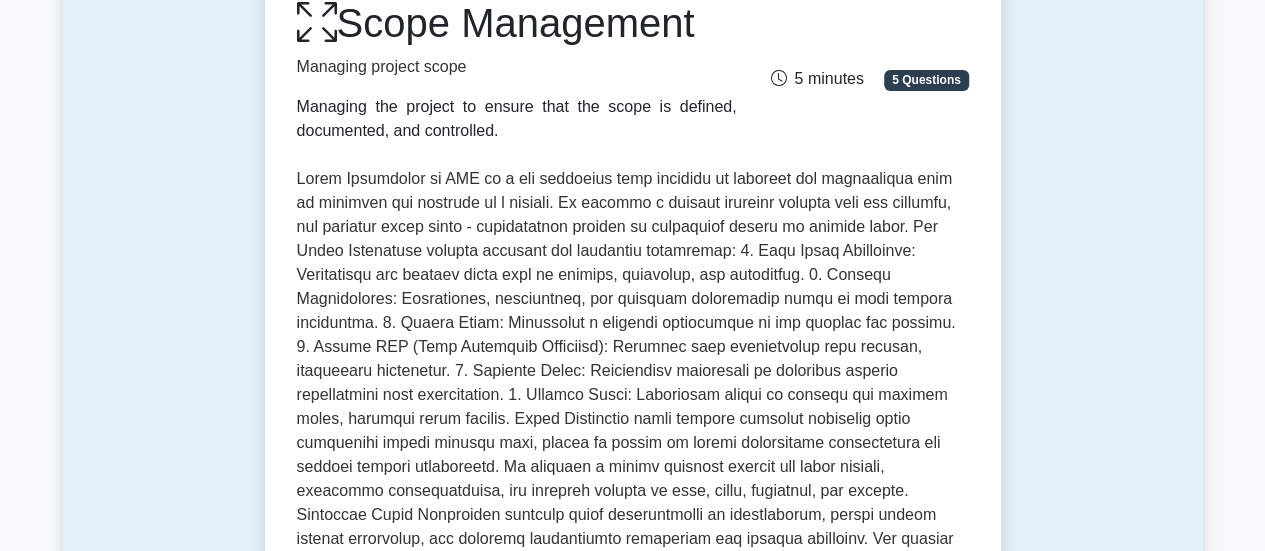 scroll, scrollTop: 0, scrollLeft: 0, axis: both 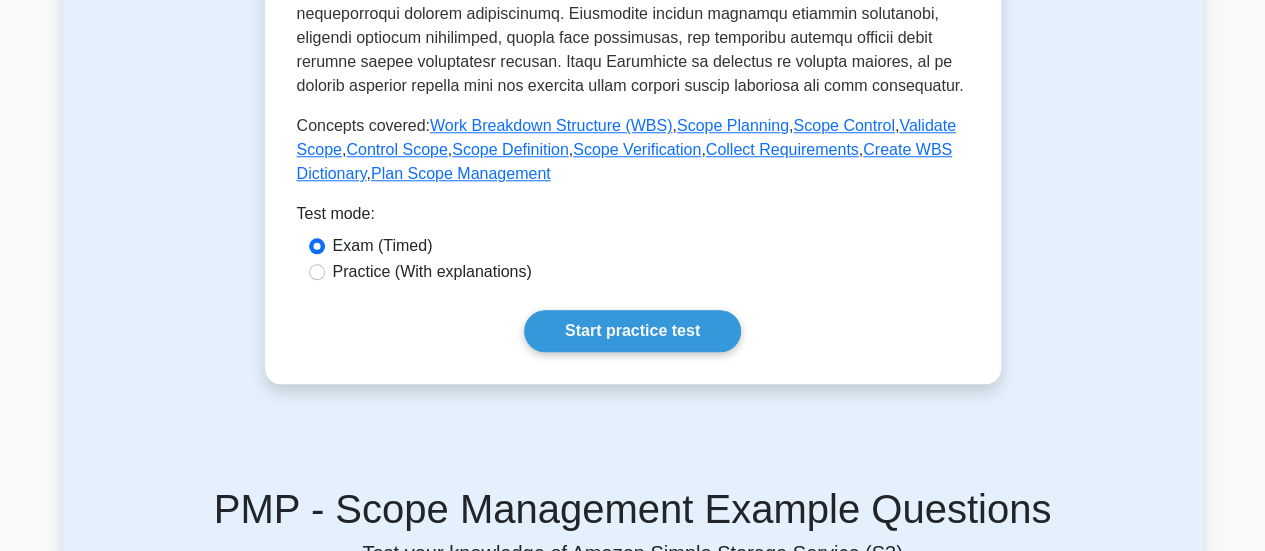 click on "Practice (With explanations)" at bounding box center (432, 272) 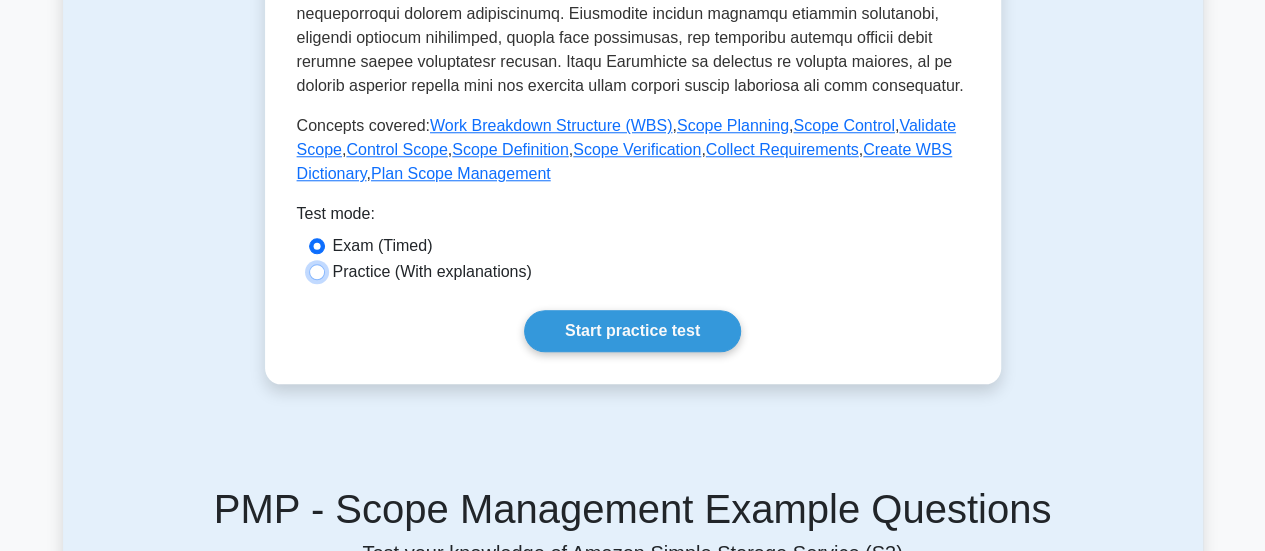 click on "Practice (With explanations)" at bounding box center [317, 272] 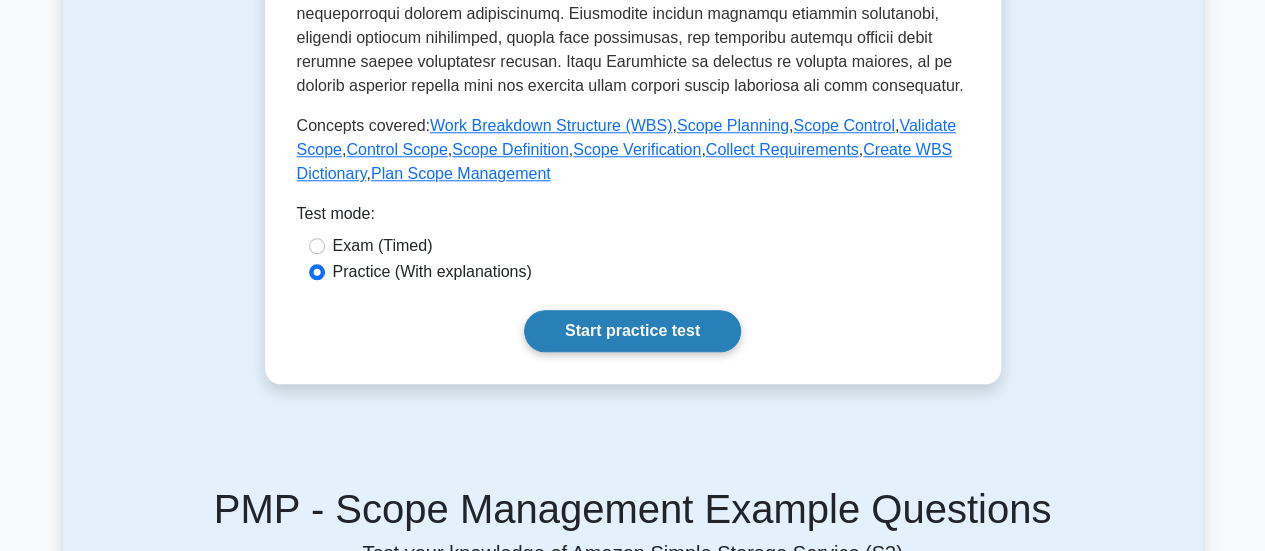 click on "Start practice test" at bounding box center (632, 331) 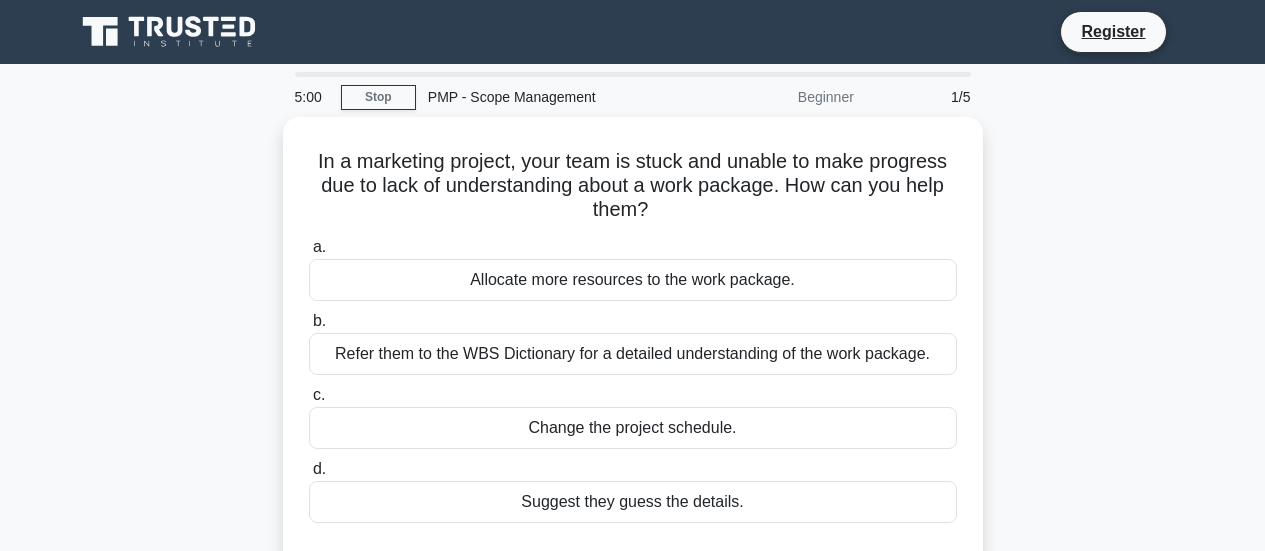 scroll, scrollTop: 0, scrollLeft: 0, axis: both 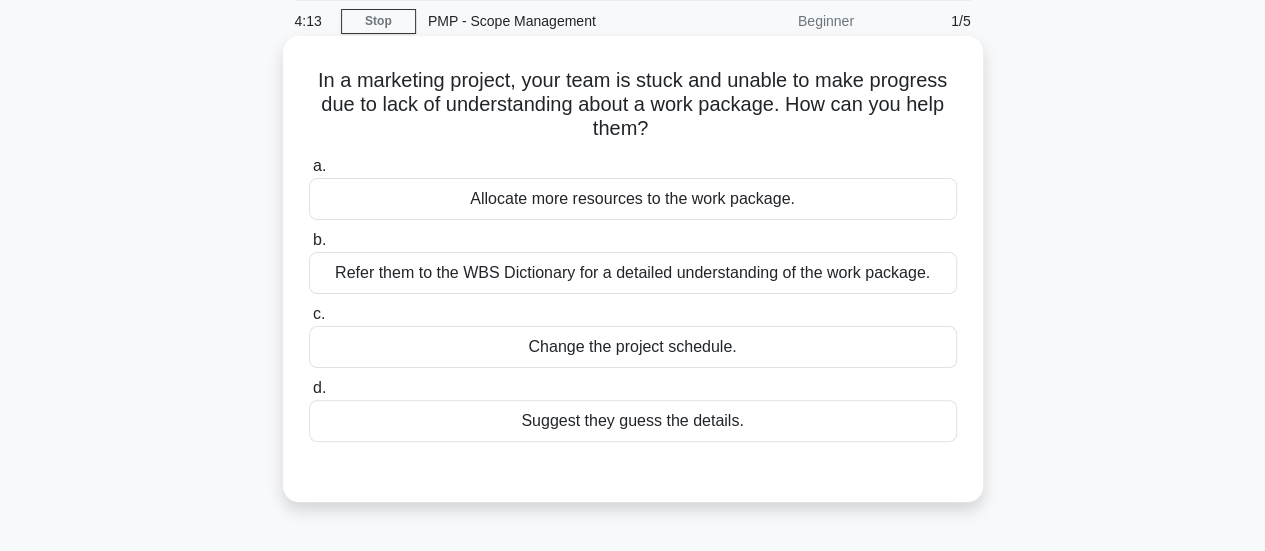 click on "Refer them to the WBS Dictionary for a detailed understanding of the work package." at bounding box center [633, 273] 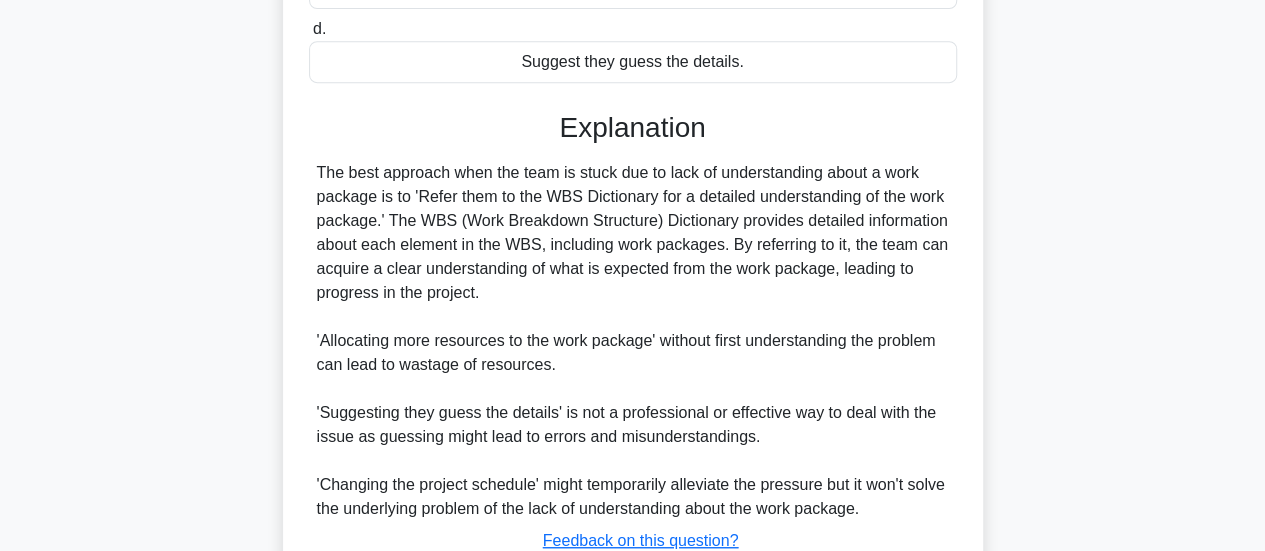 scroll, scrollTop: 583, scrollLeft: 0, axis: vertical 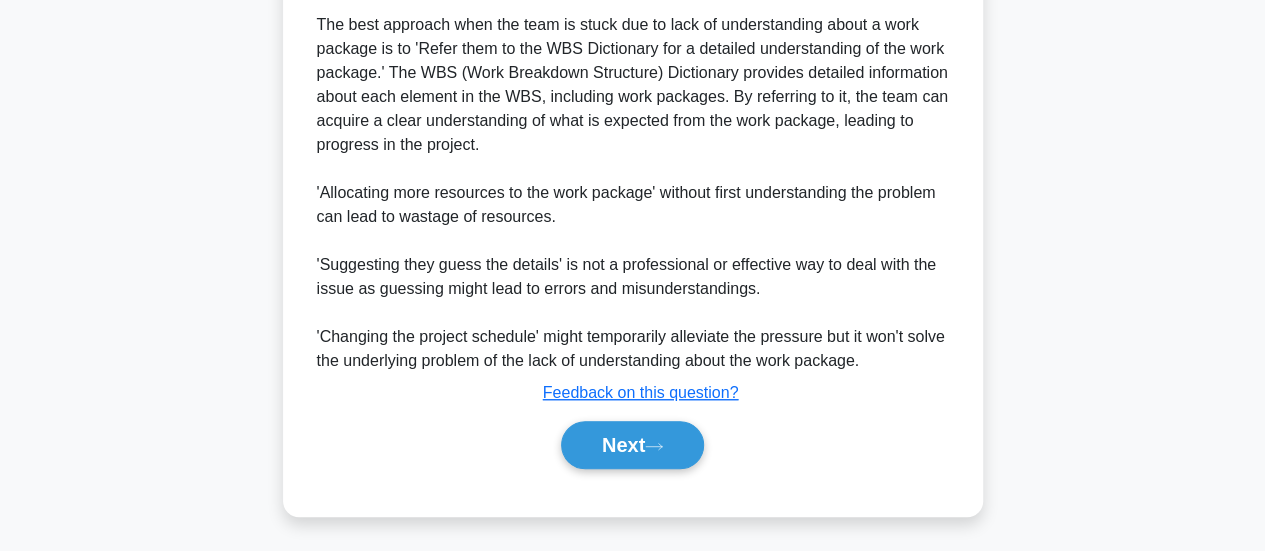 click on "Next" at bounding box center [633, 445] 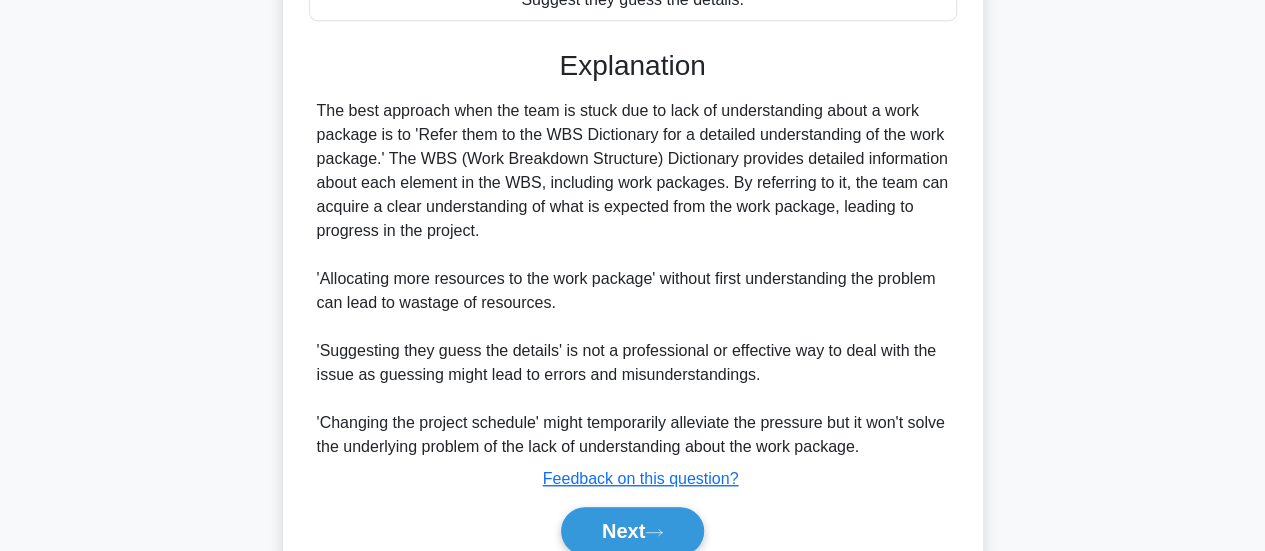 scroll, scrollTop: 583, scrollLeft: 0, axis: vertical 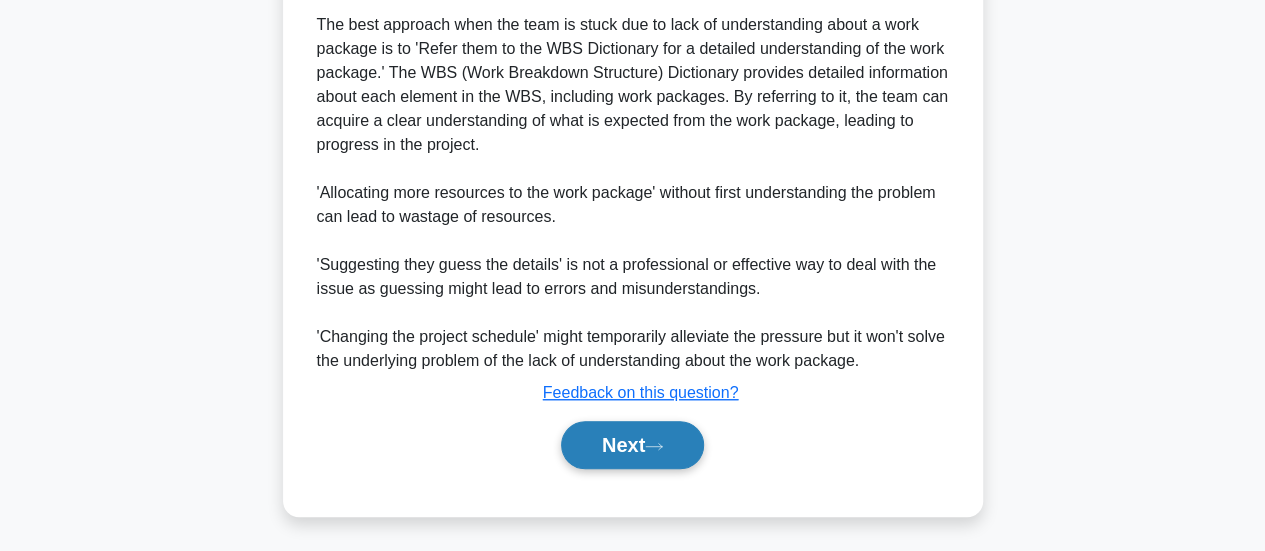 click on "Next" at bounding box center (632, 445) 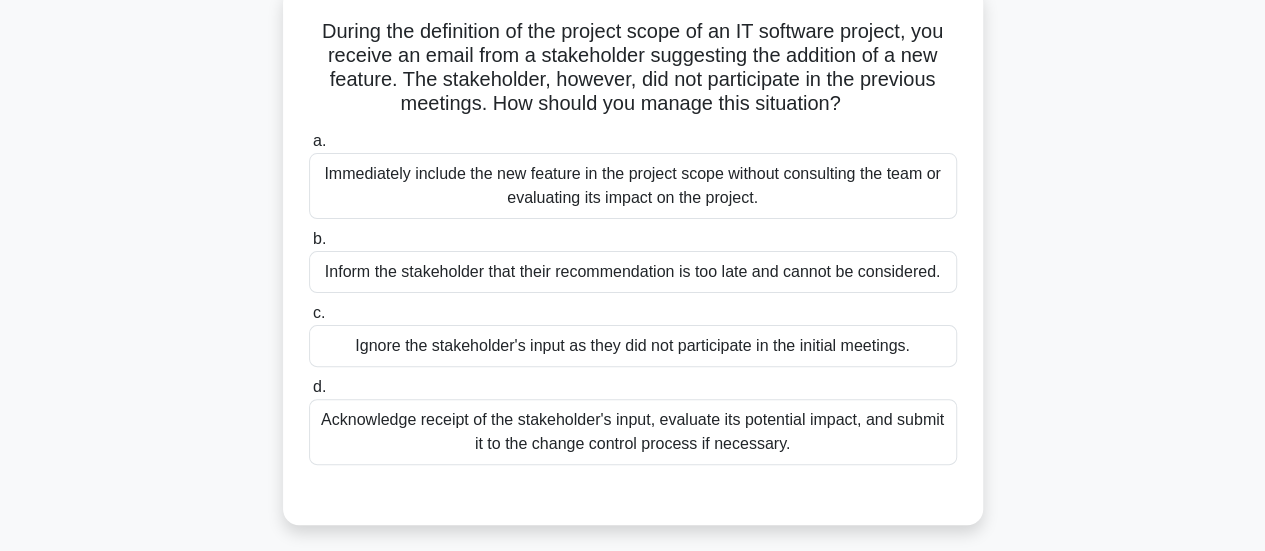 scroll, scrollTop: 126, scrollLeft: 0, axis: vertical 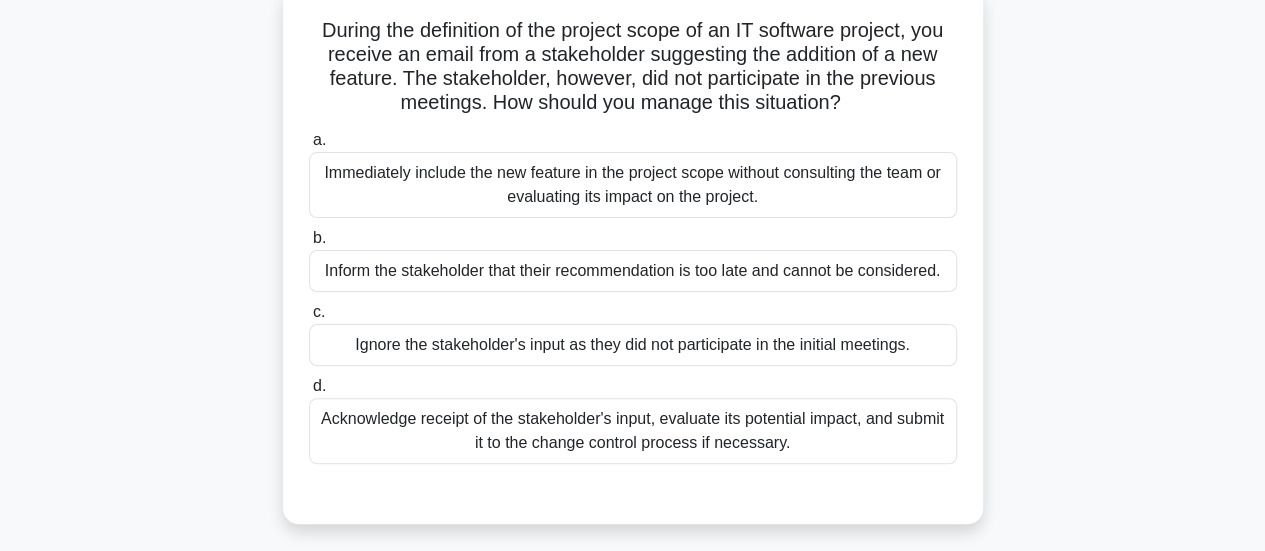 click on "Acknowledge receipt of the stakeholder's input, evaluate its potential impact, and submit it to the change control process if necessary." at bounding box center [633, 431] 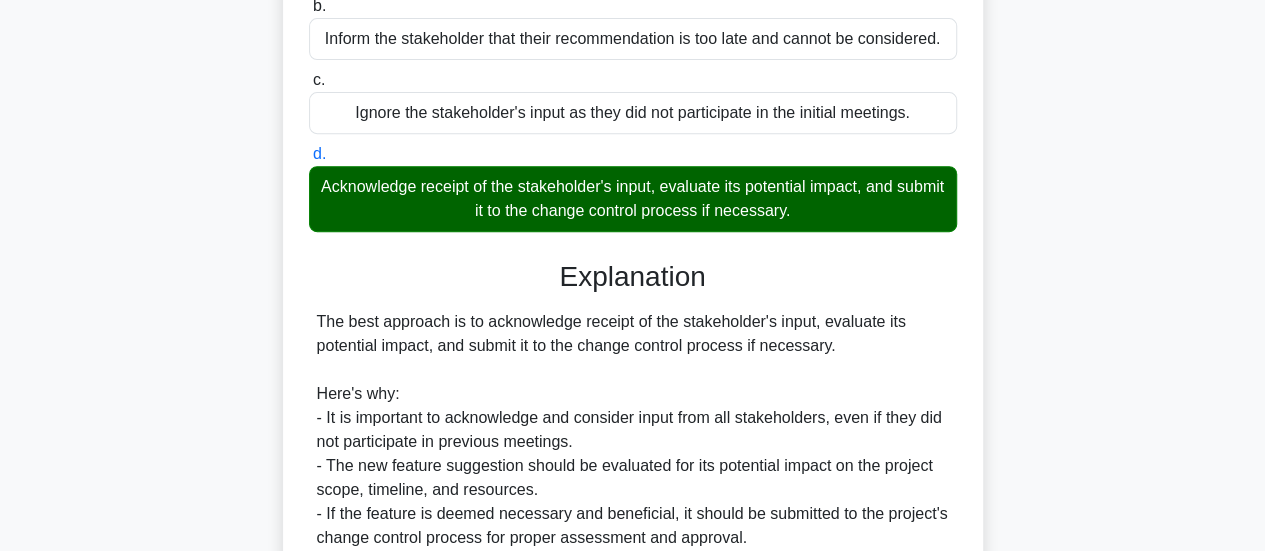 scroll, scrollTop: 635, scrollLeft: 0, axis: vertical 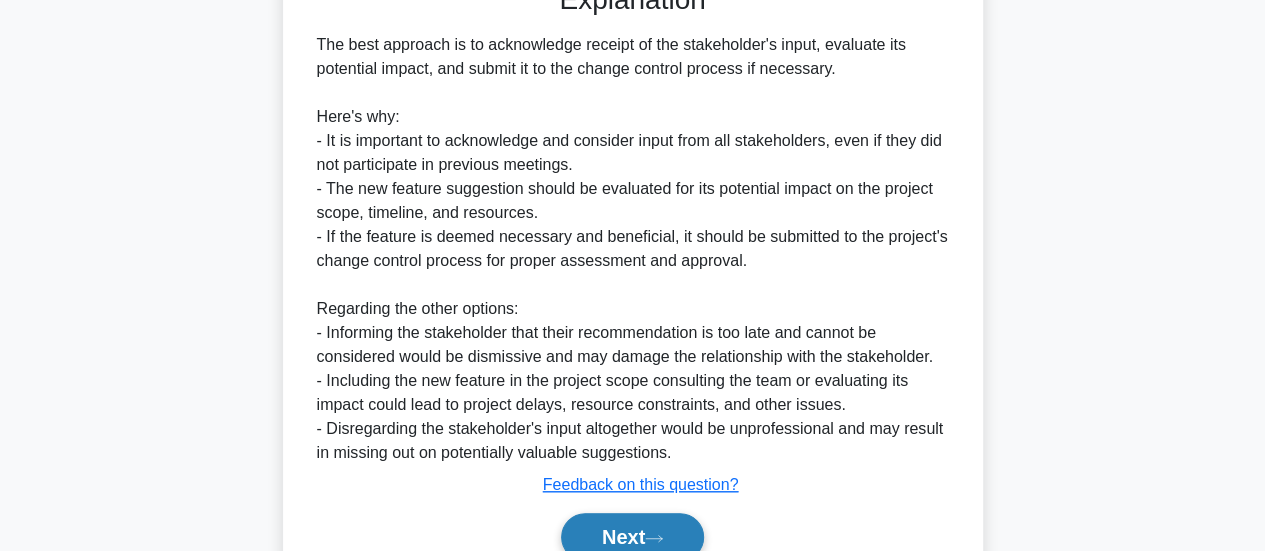 click on "Next" at bounding box center [632, 537] 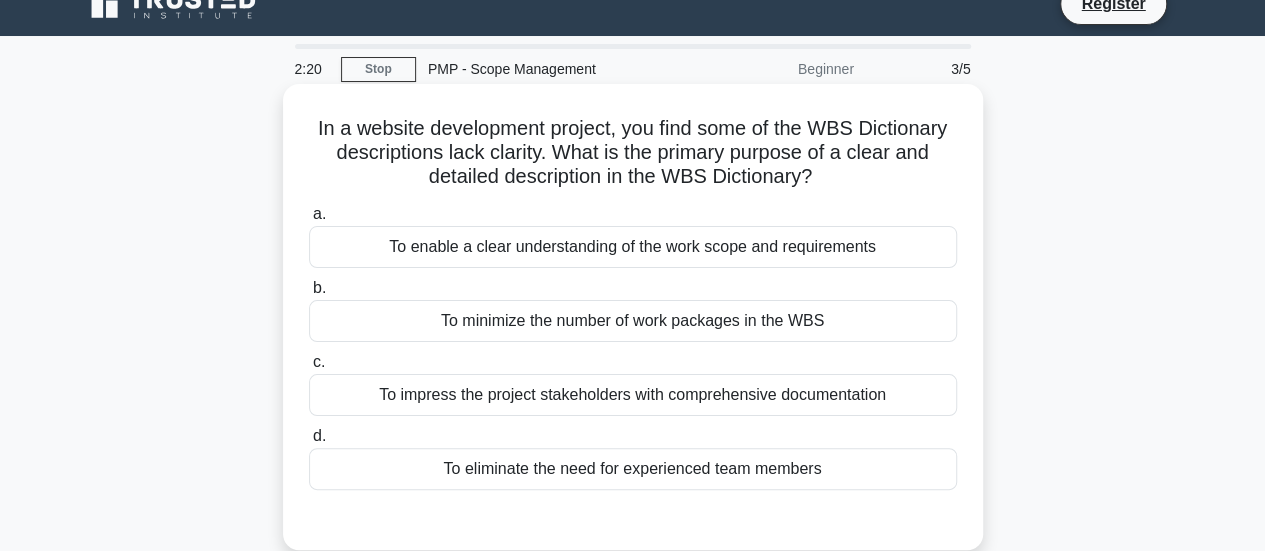 scroll, scrollTop: 18, scrollLeft: 0, axis: vertical 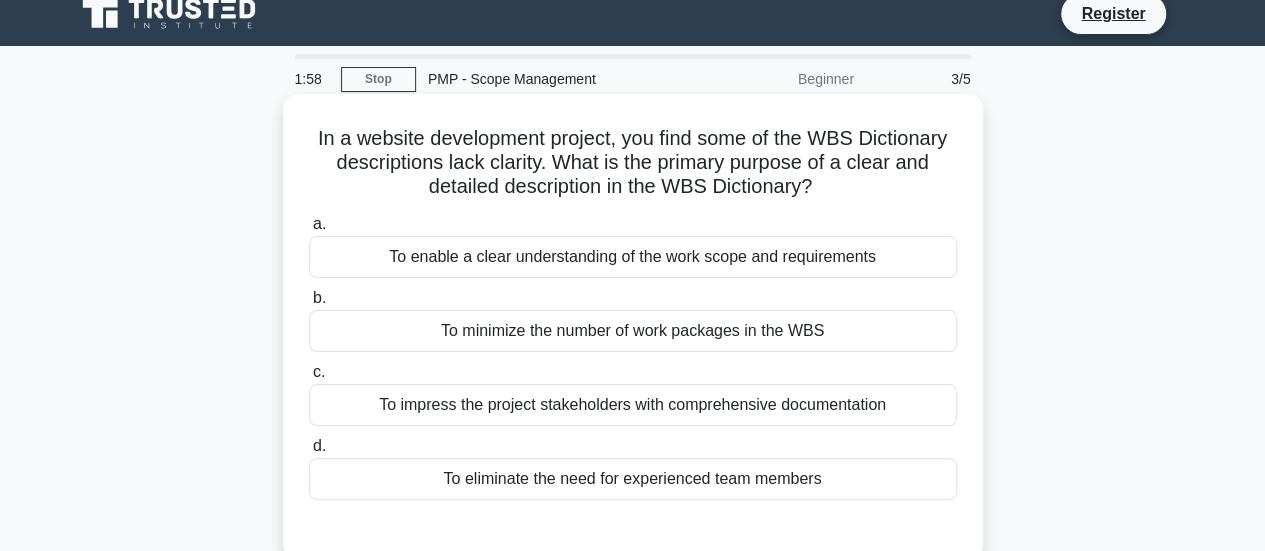 click on "To enable a clear understanding of the work scope and requirements" at bounding box center (633, 257) 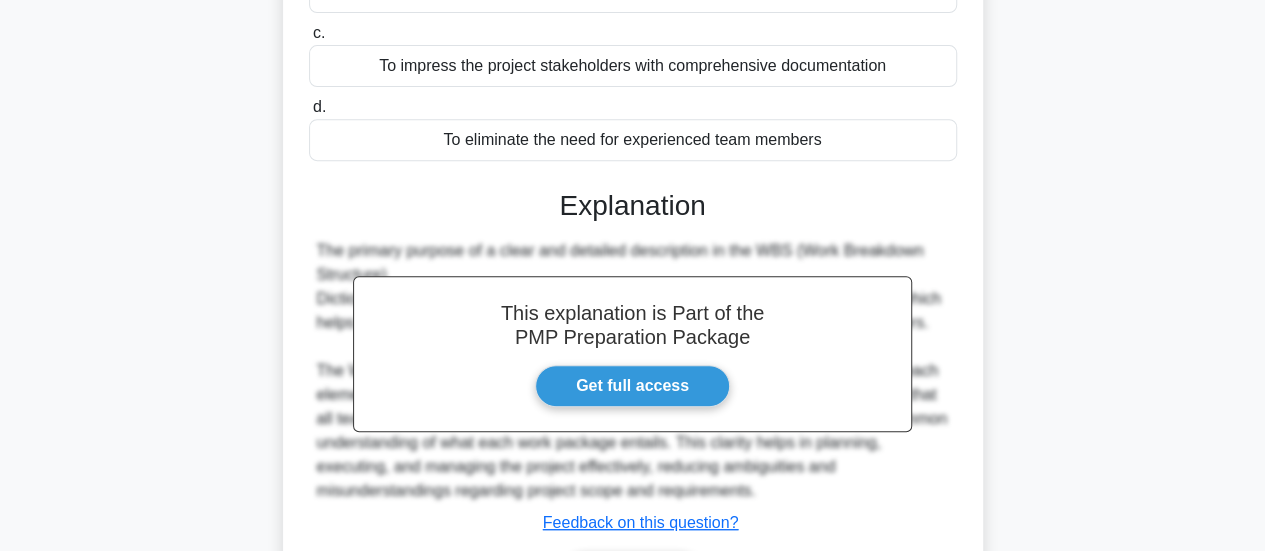 scroll, scrollTop: 529, scrollLeft: 0, axis: vertical 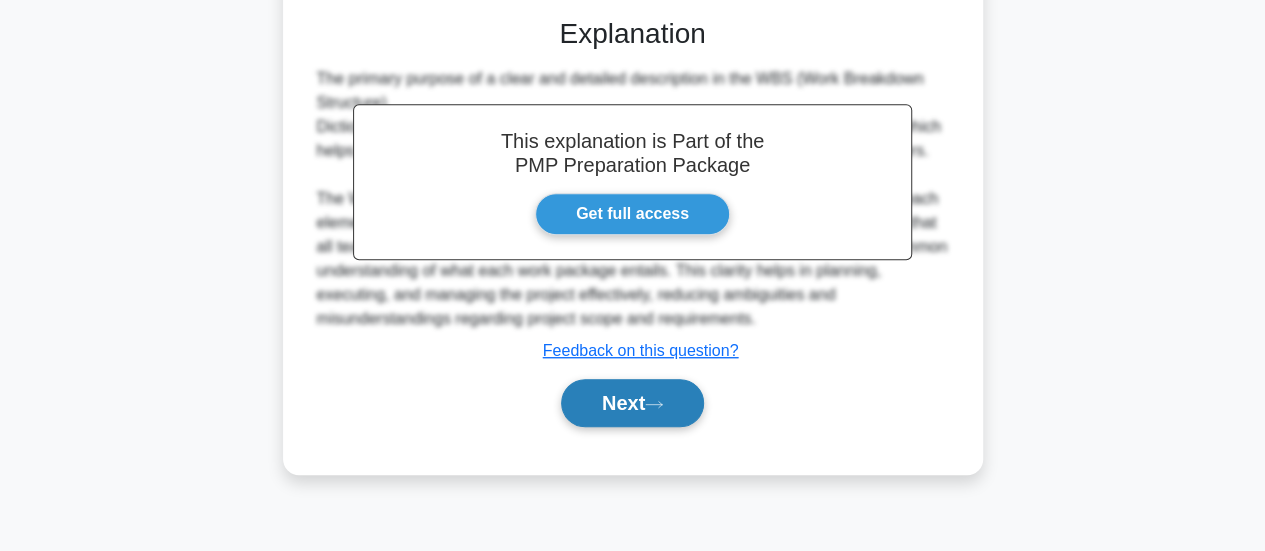 click on "Next" at bounding box center (632, 403) 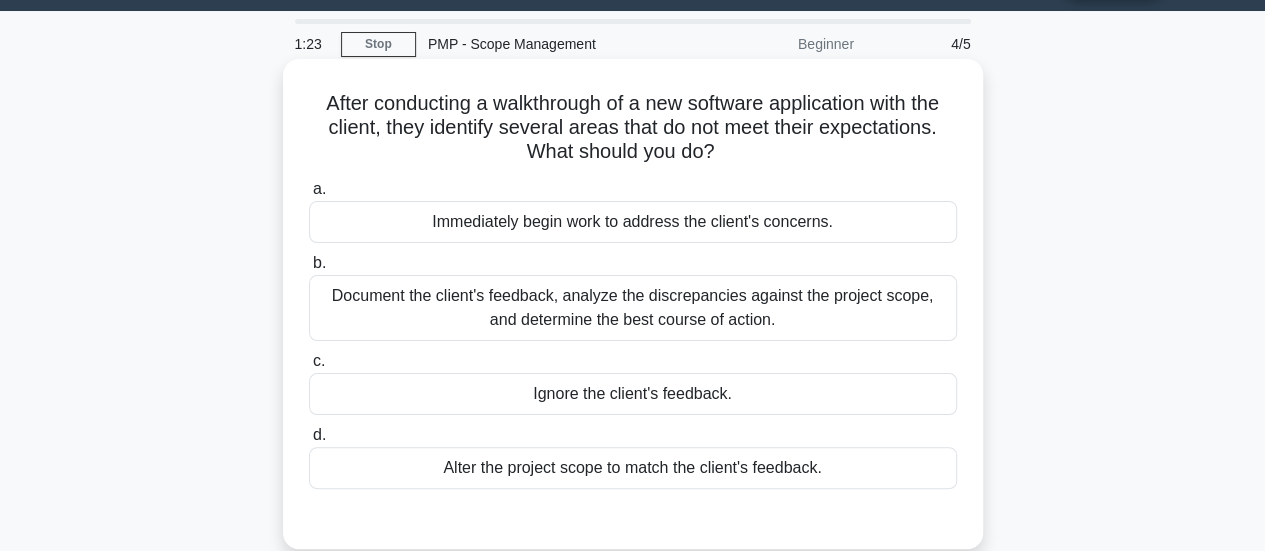 scroll, scrollTop: 54, scrollLeft: 0, axis: vertical 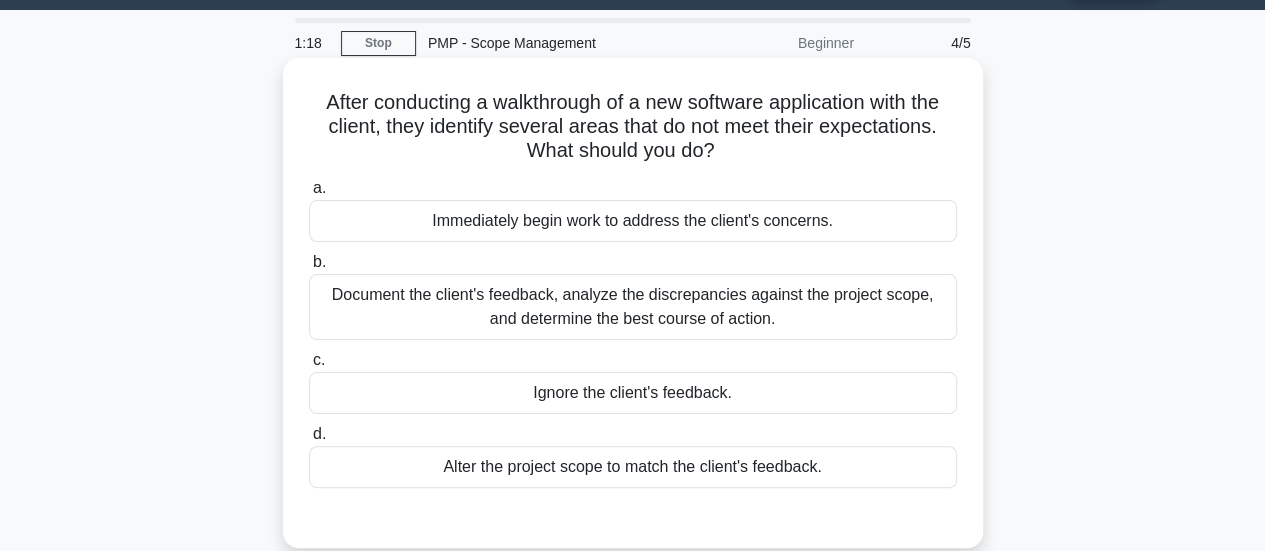 click on "Document the client's feedback, analyze the discrepancies against the project scope, and determine the best course of action." at bounding box center [633, 307] 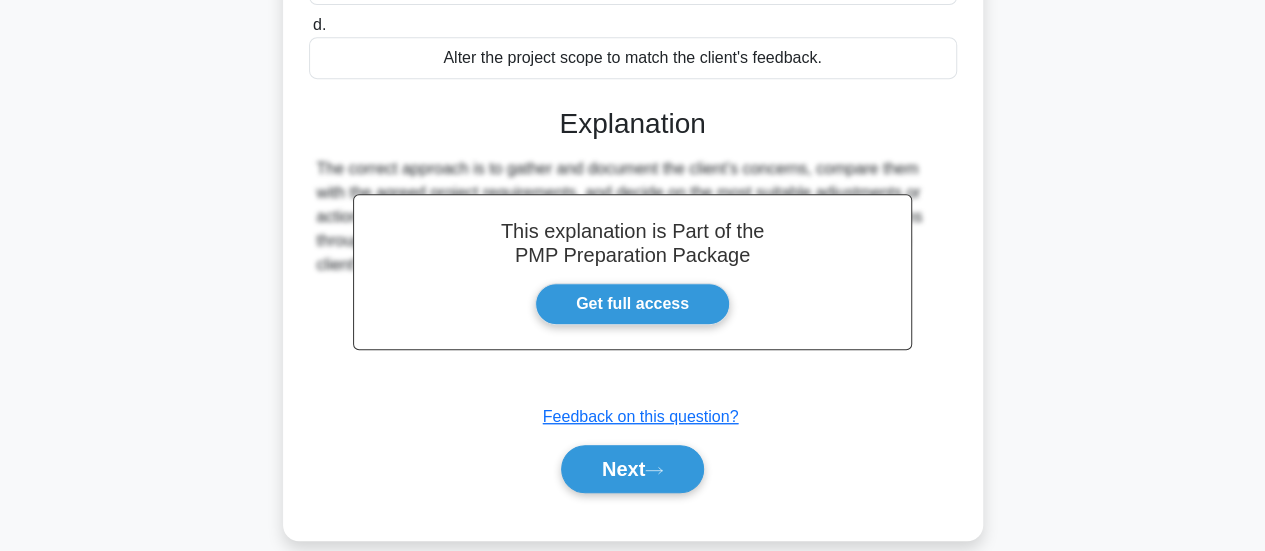 scroll, scrollTop: 529, scrollLeft: 0, axis: vertical 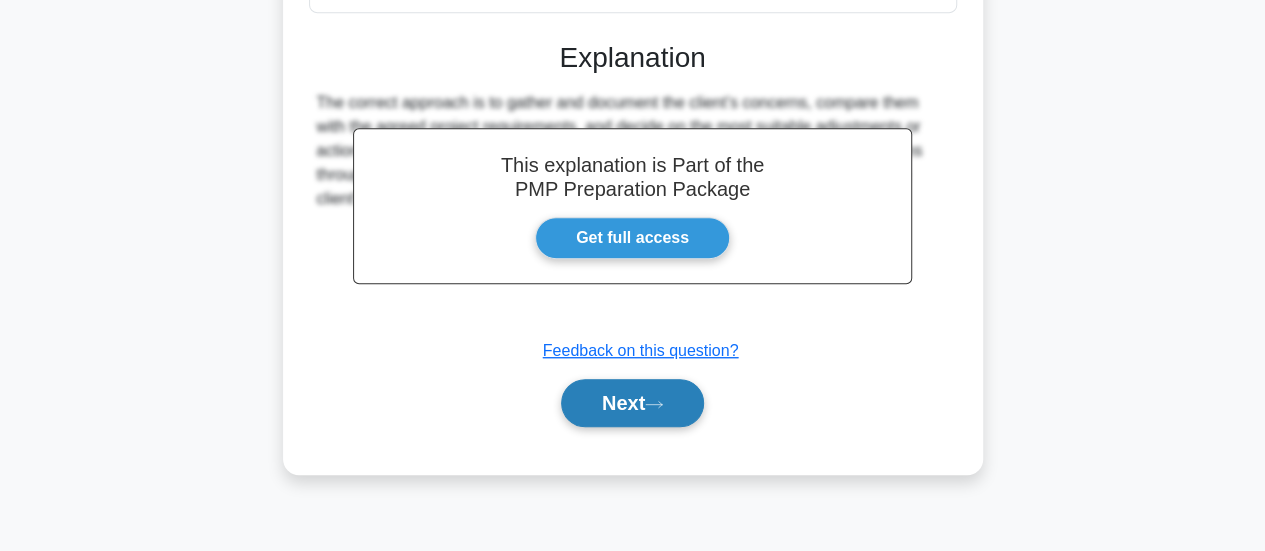 click on "Next" at bounding box center [632, 403] 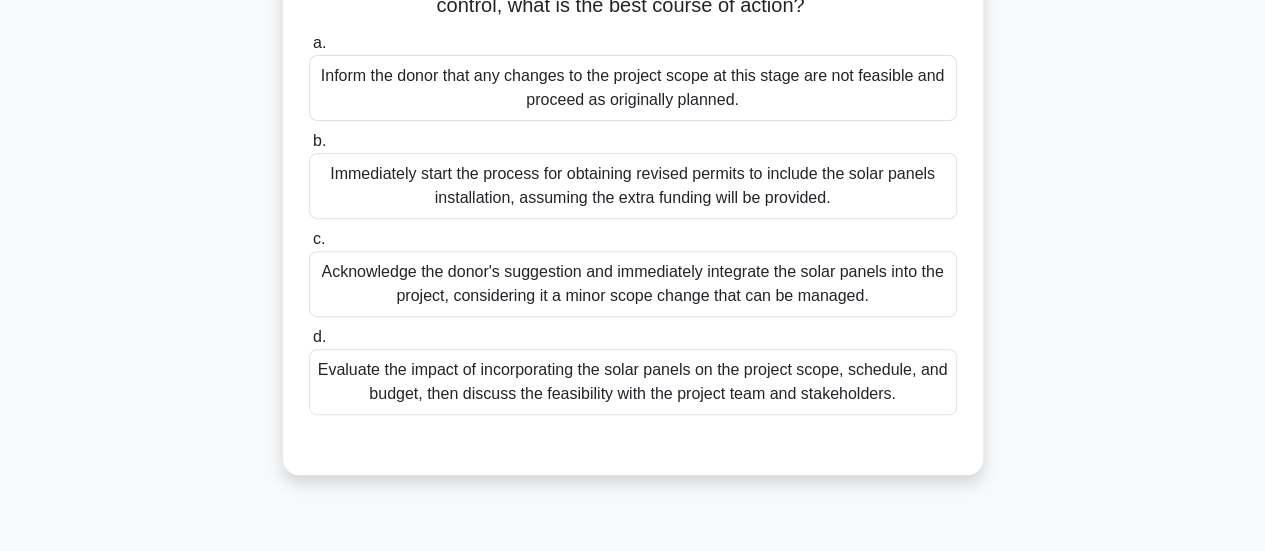 scroll, scrollTop: 296, scrollLeft: 0, axis: vertical 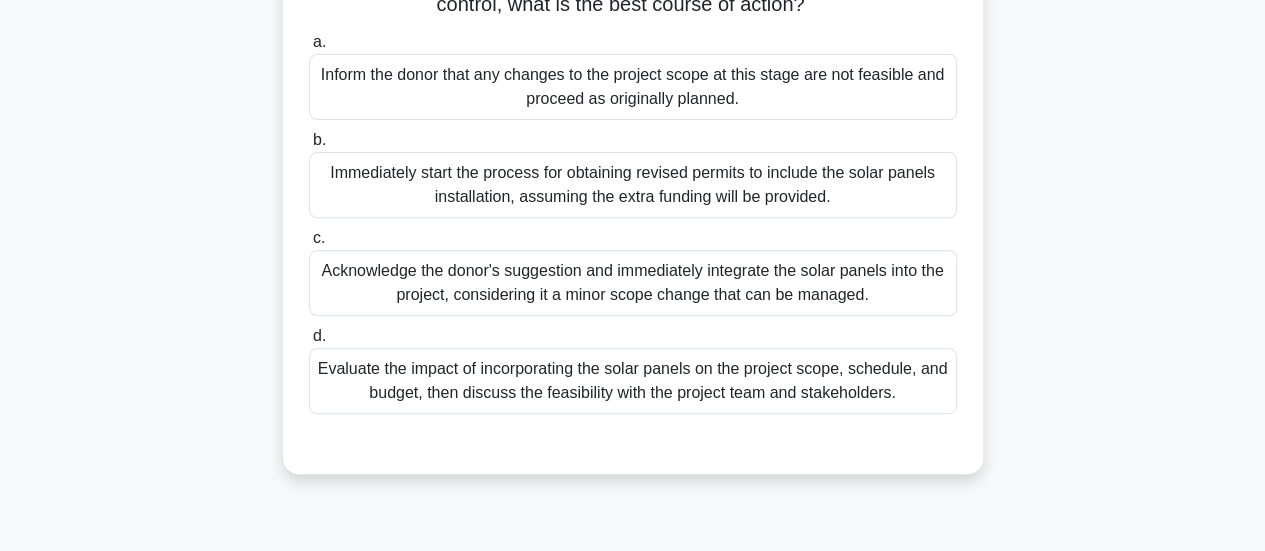 click on "Evaluate the impact of incorporating the solar panels on the project scope, schedule, and budget, then discuss the feasibility with the project team and stakeholders." at bounding box center (633, 381) 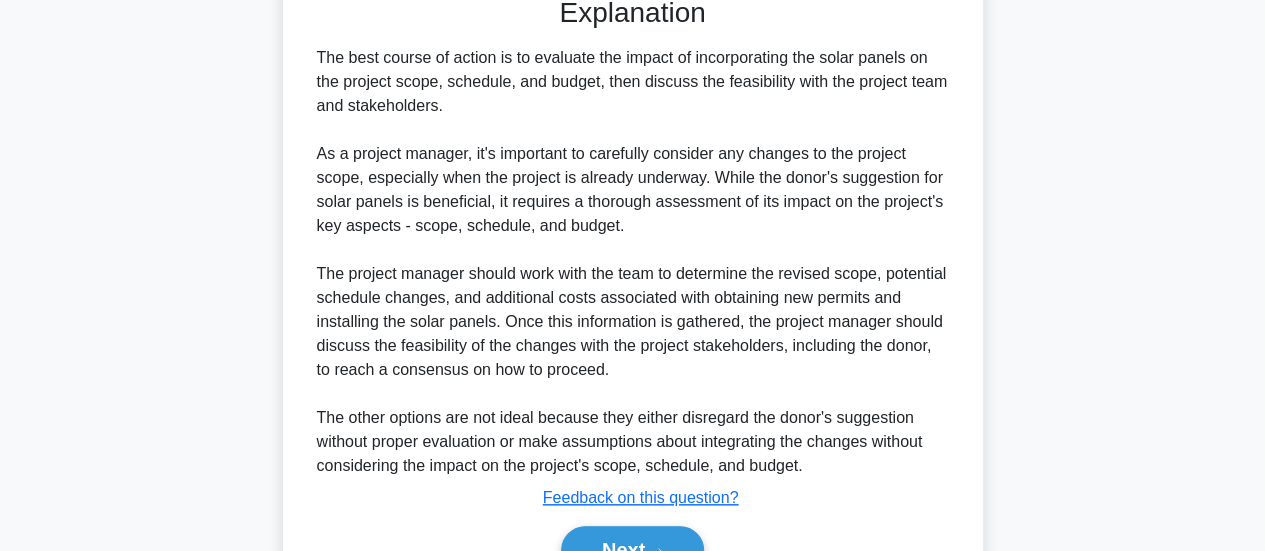 scroll, scrollTop: 871, scrollLeft: 0, axis: vertical 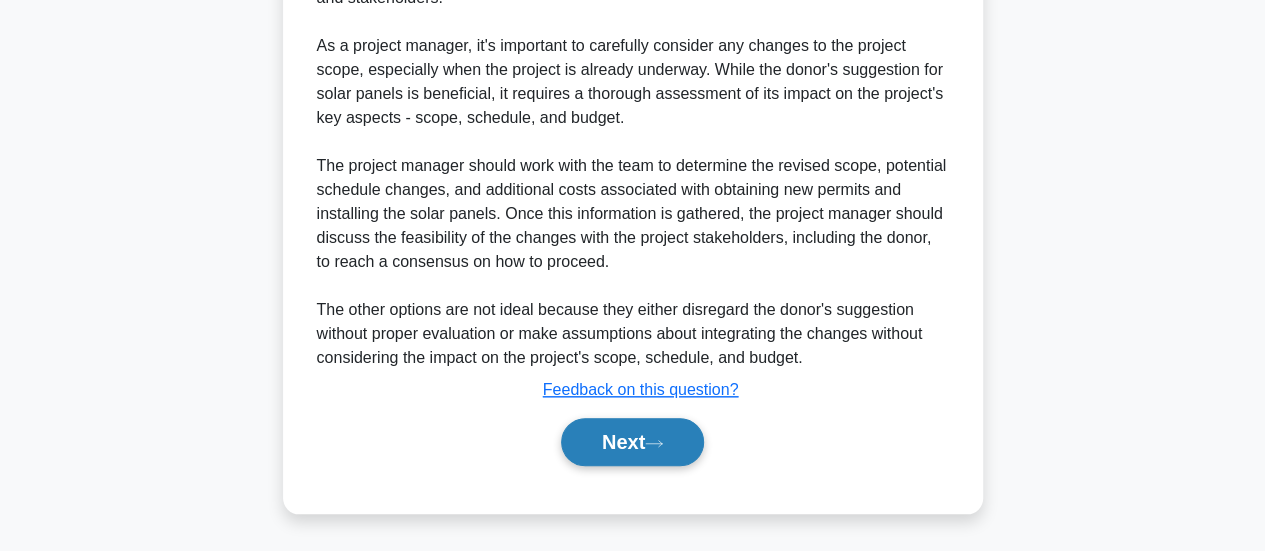 click 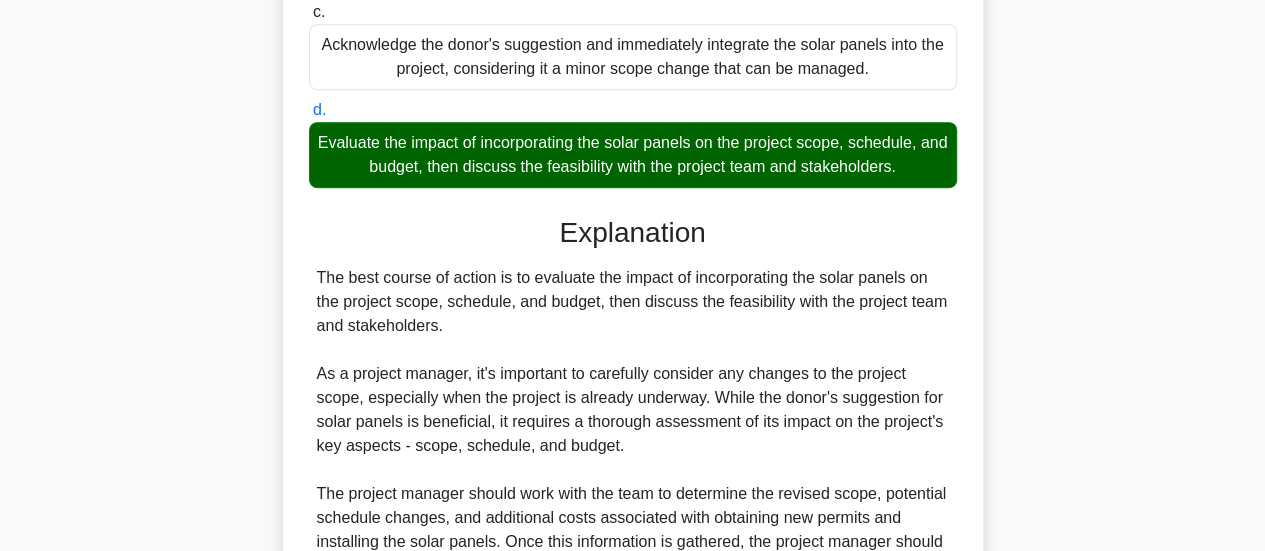scroll, scrollTop: 471, scrollLeft: 0, axis: vertical 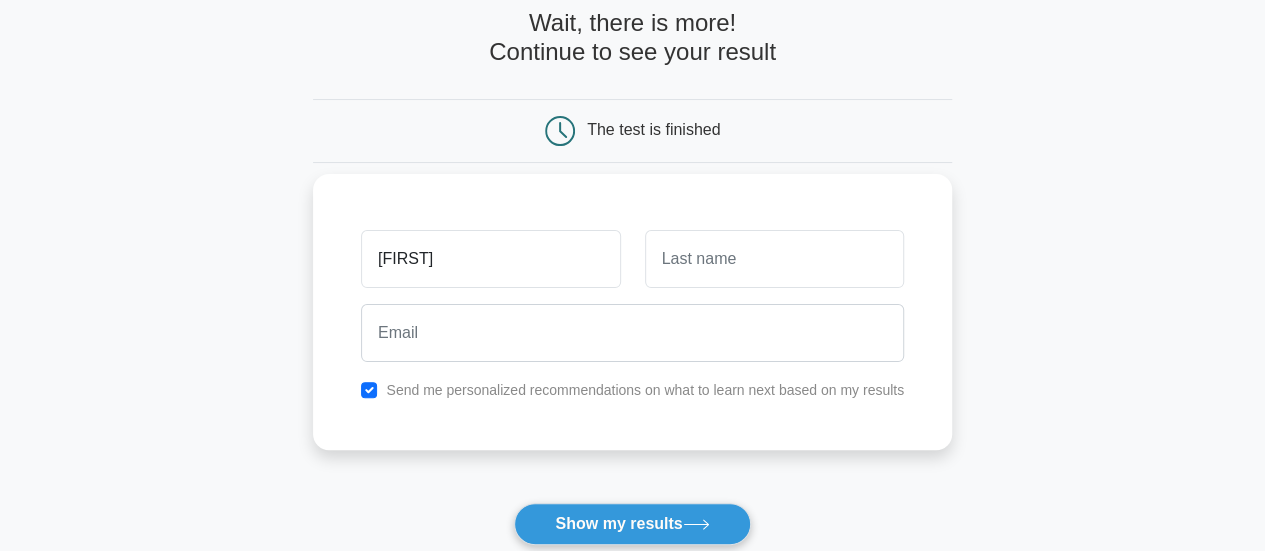 type on "[FIRST]" 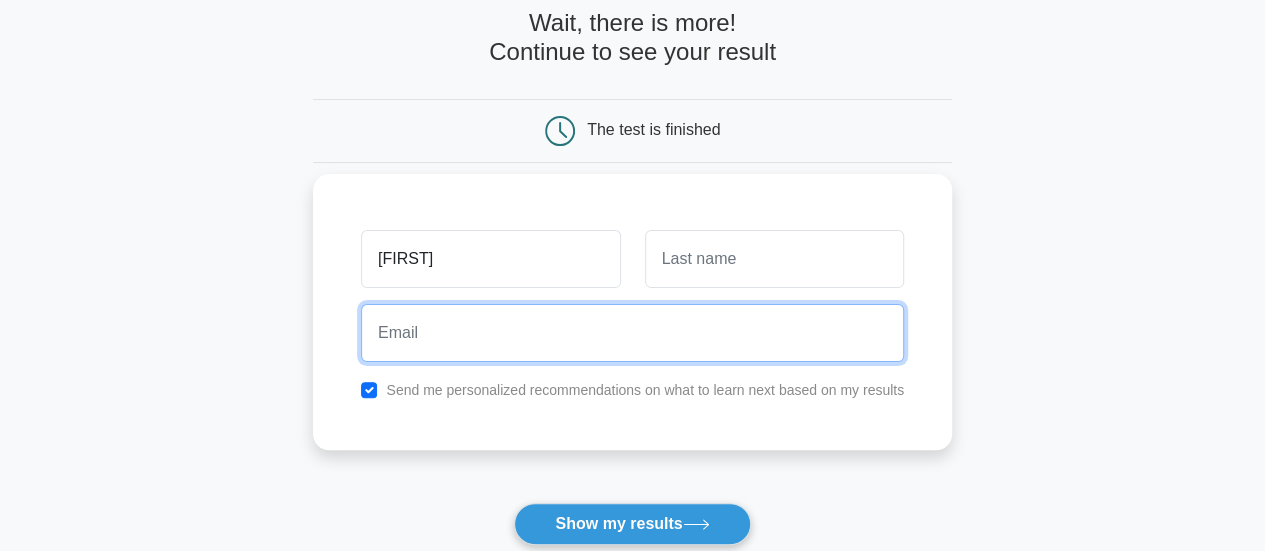 click at bounding box center [632, 333] 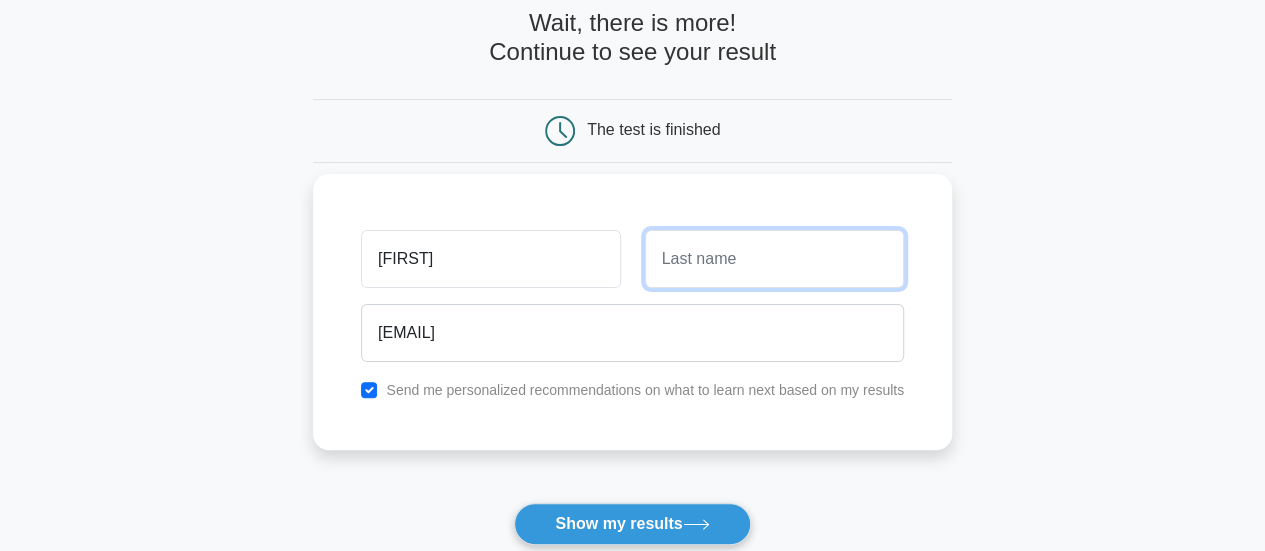 click at bounding box center [774, 259] 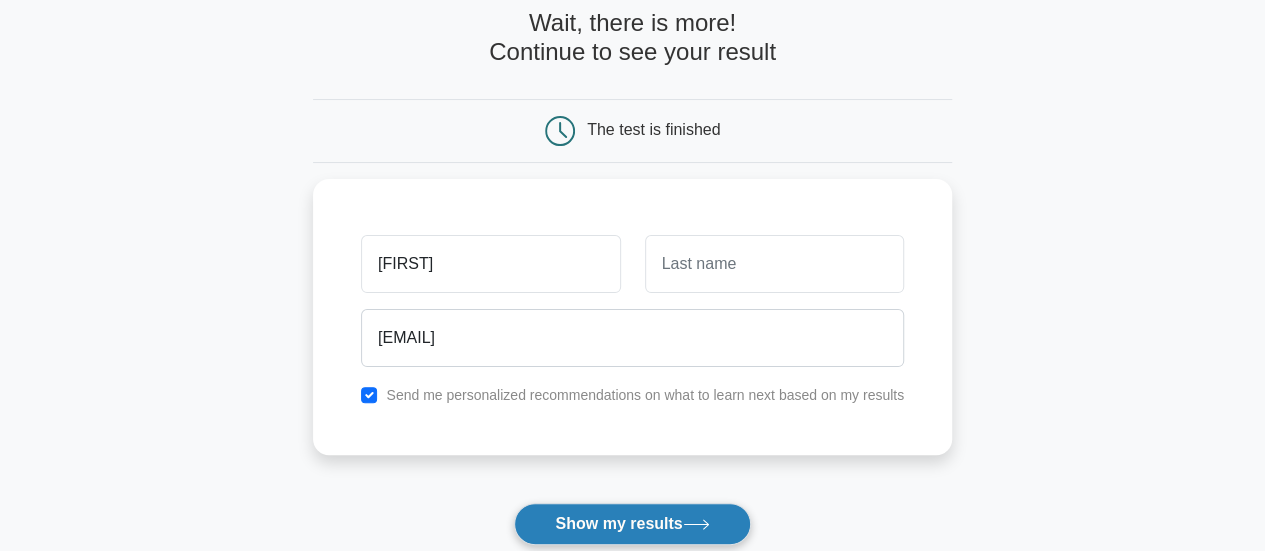 click on "Show my results" at bounding box center [632, 524] 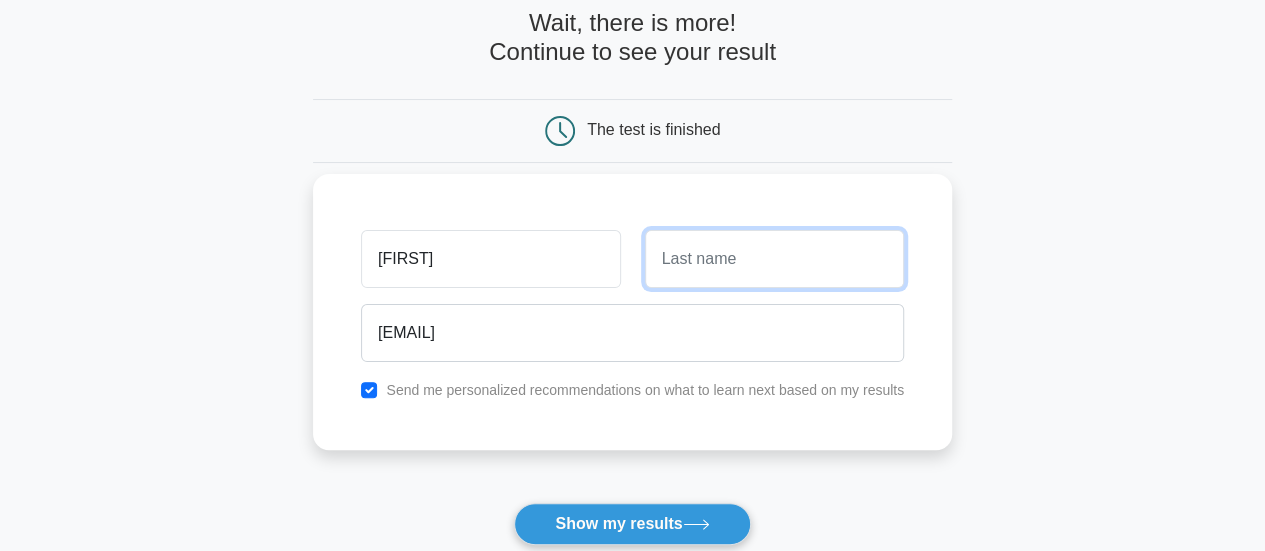 click at bounding box center (774, 259) 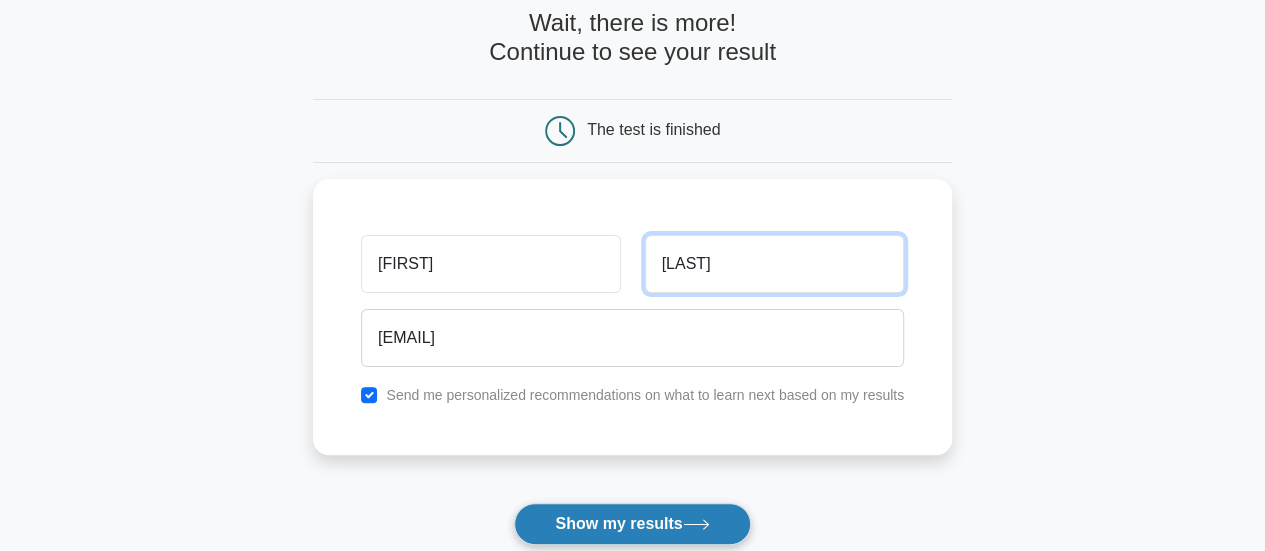 type on "[LAST]" 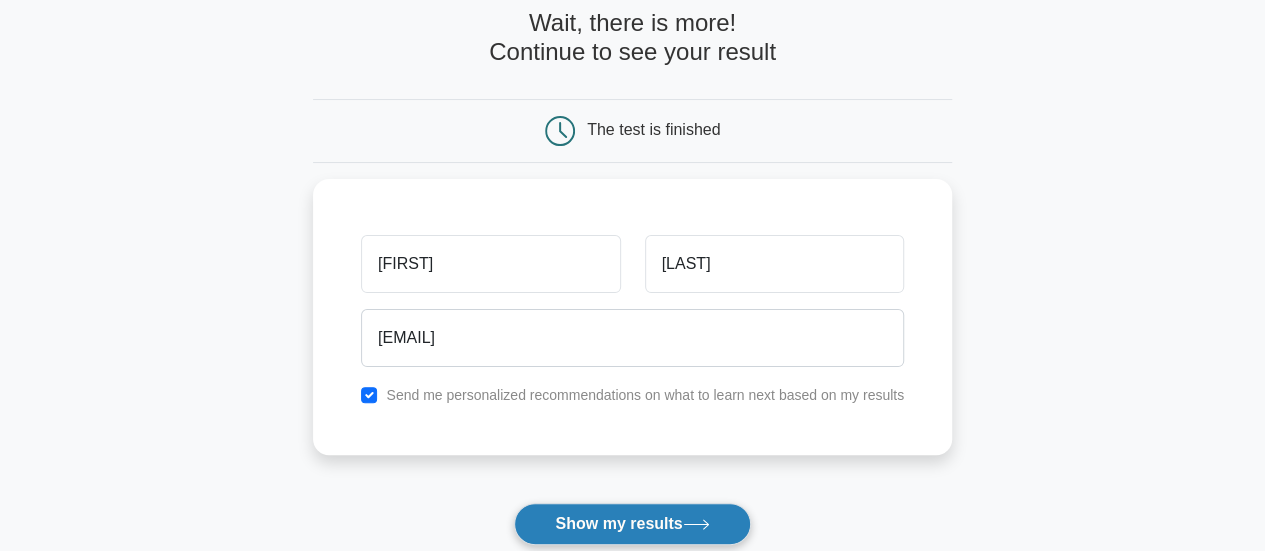 click on "Show my results" at bounding box center (632, 524) 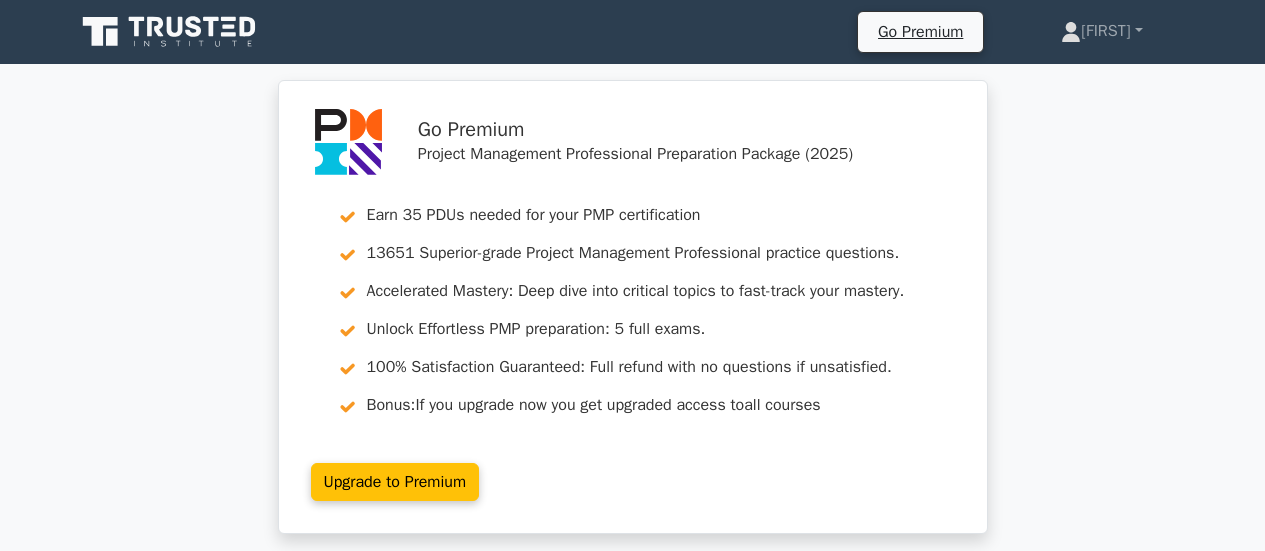 scroll, scrollTop: 0, scrollLeft: 0, axis: both 